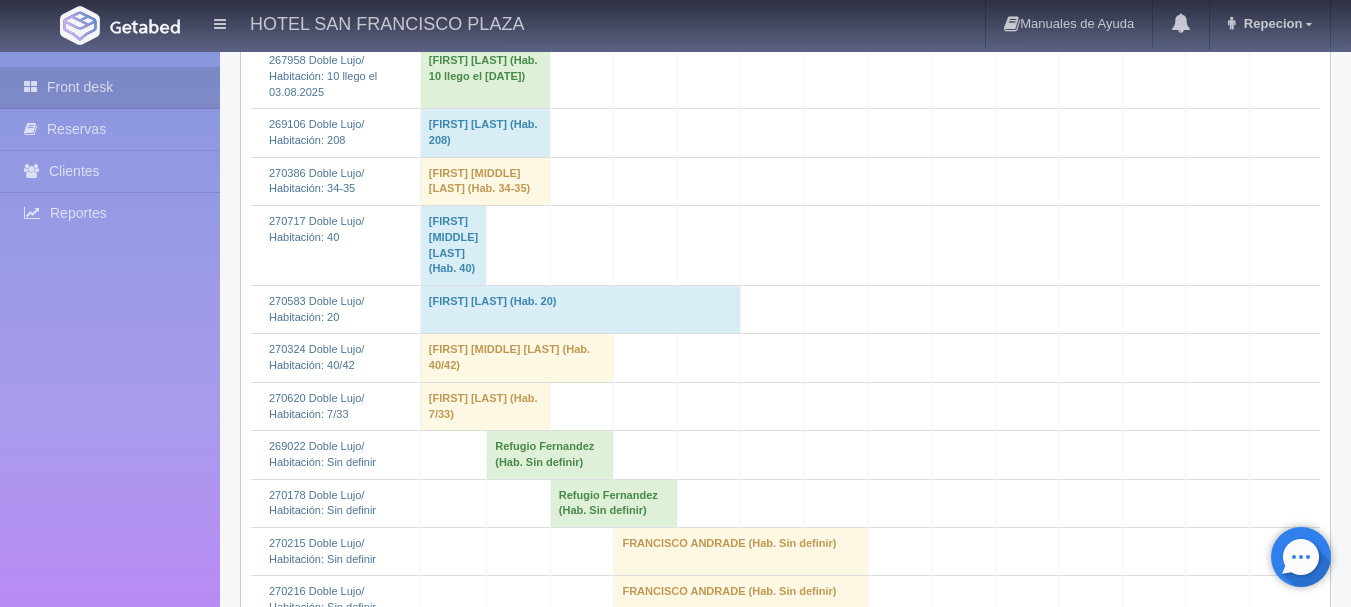 scroll, scrollTop: 700, scrollLeft: 0, axis: vertical 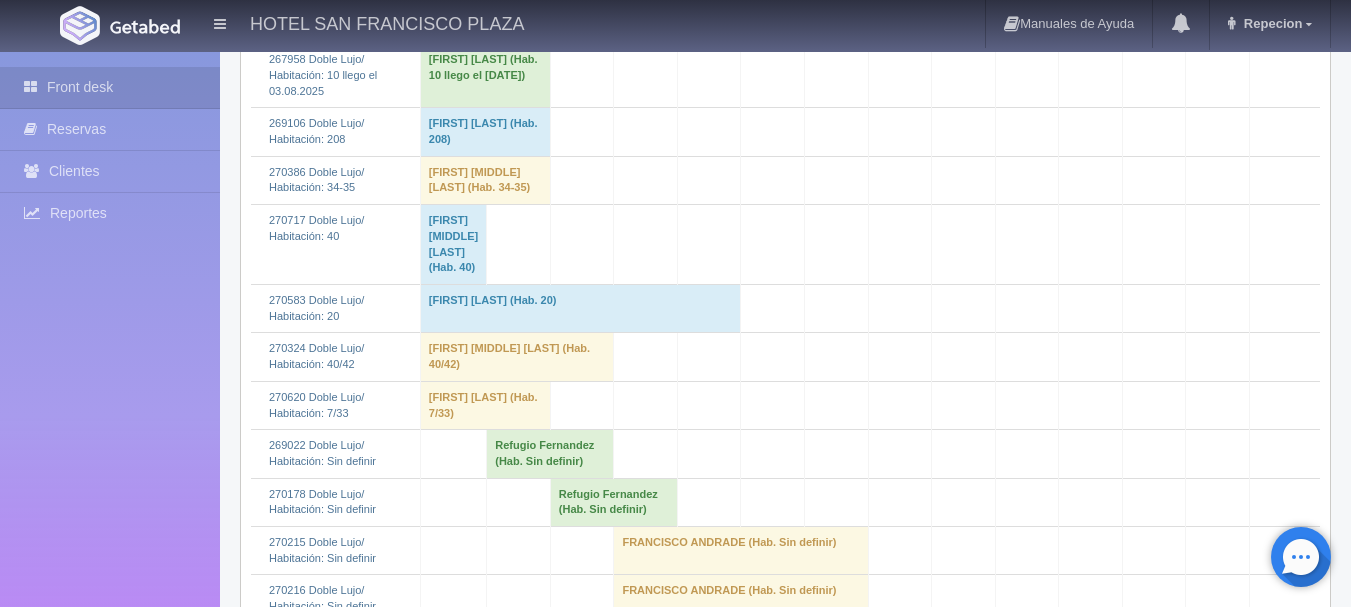 click on "Refugio Fernandez 												(Hab. Sin definir)" at bounding box center (550, 454) 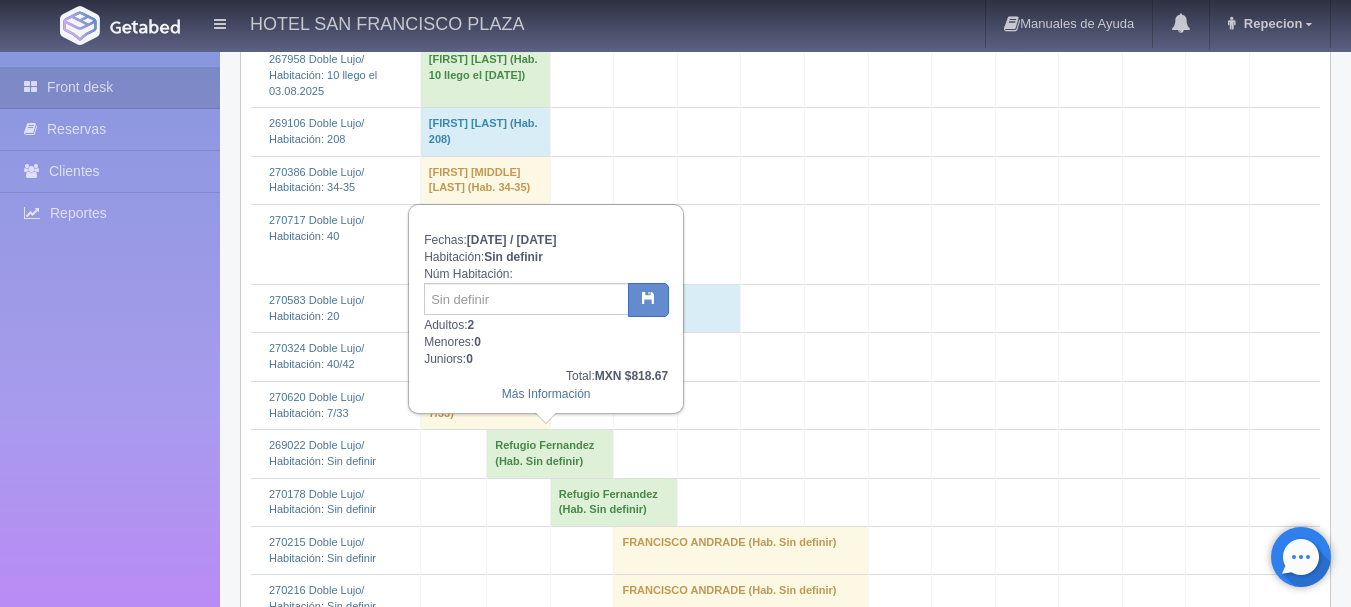 click on "Refugio Fernandez 												(Hab. Sin definir)" at bounding box center (550, 454) 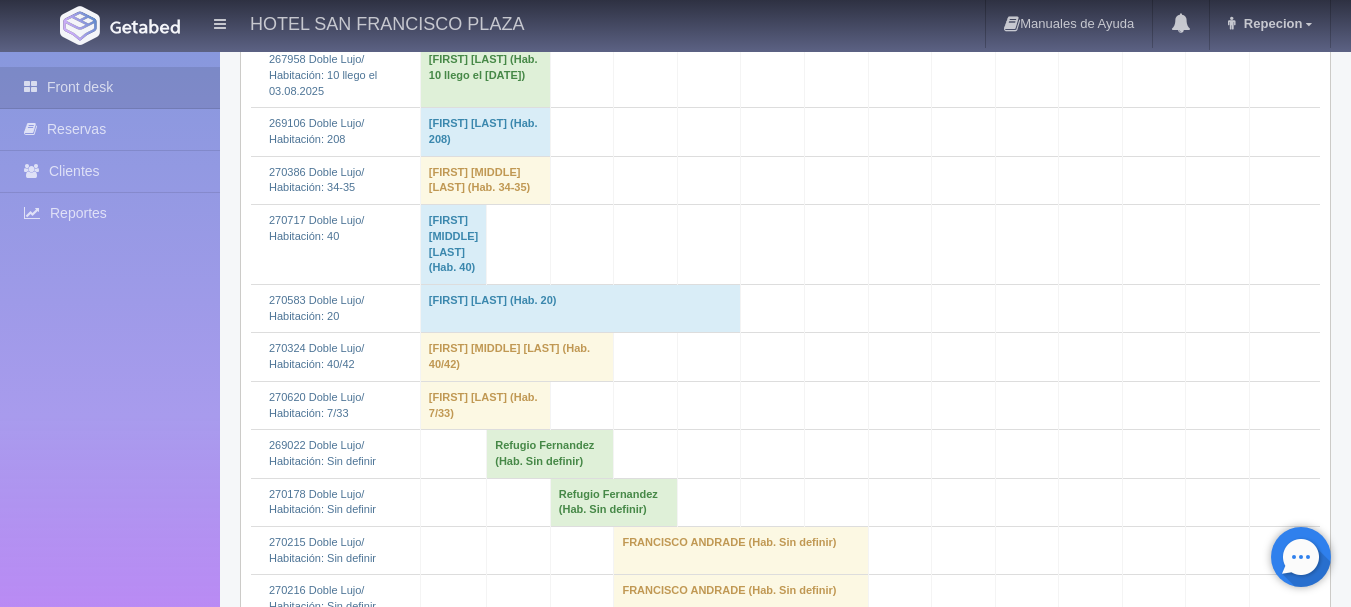 click on "Refugio Fernandez 												(Hab. Sin definir)" at bounding box center [613, 502] 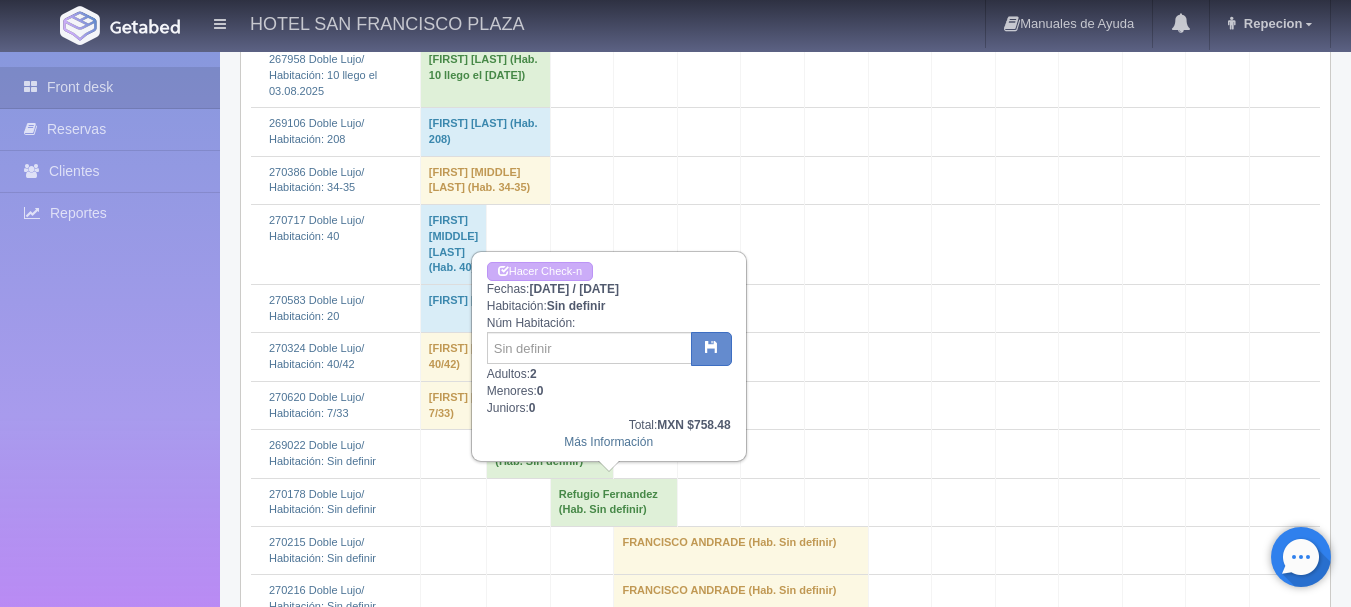 click on "Refugio Fernandez 												(Hab. Sin definir)" at bounding box center [613, 502] 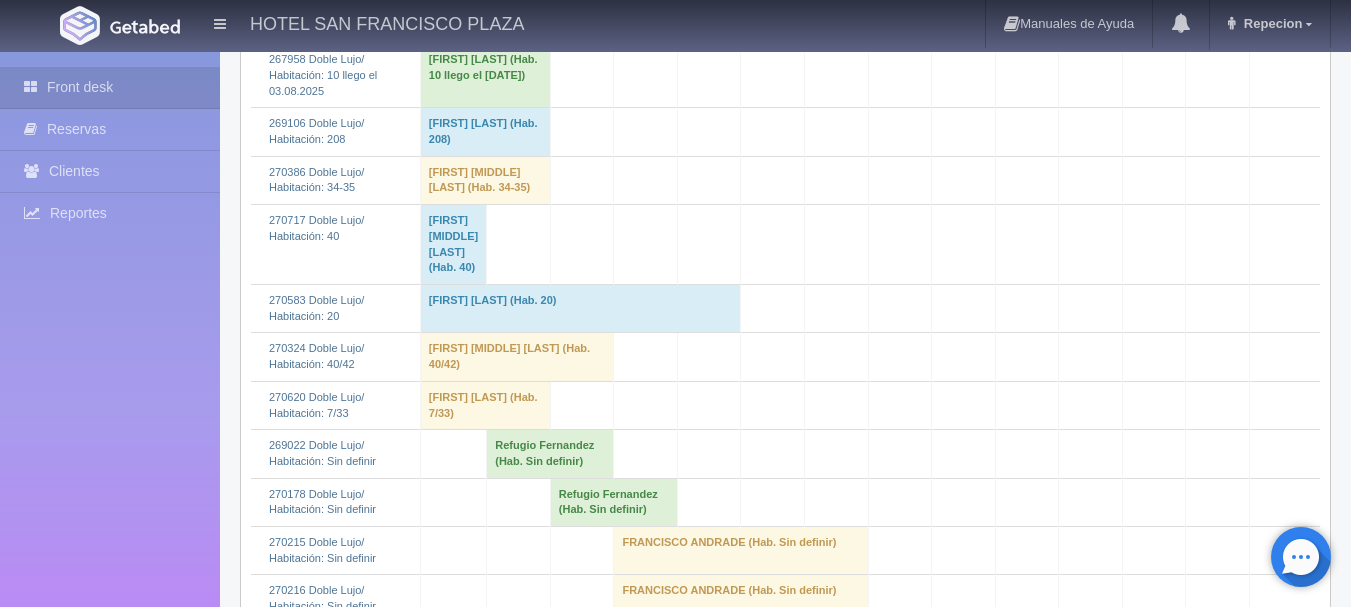 click on "Refugio Fernandez 												(Hab. Sin definir)" at bounding box center [550, 454] 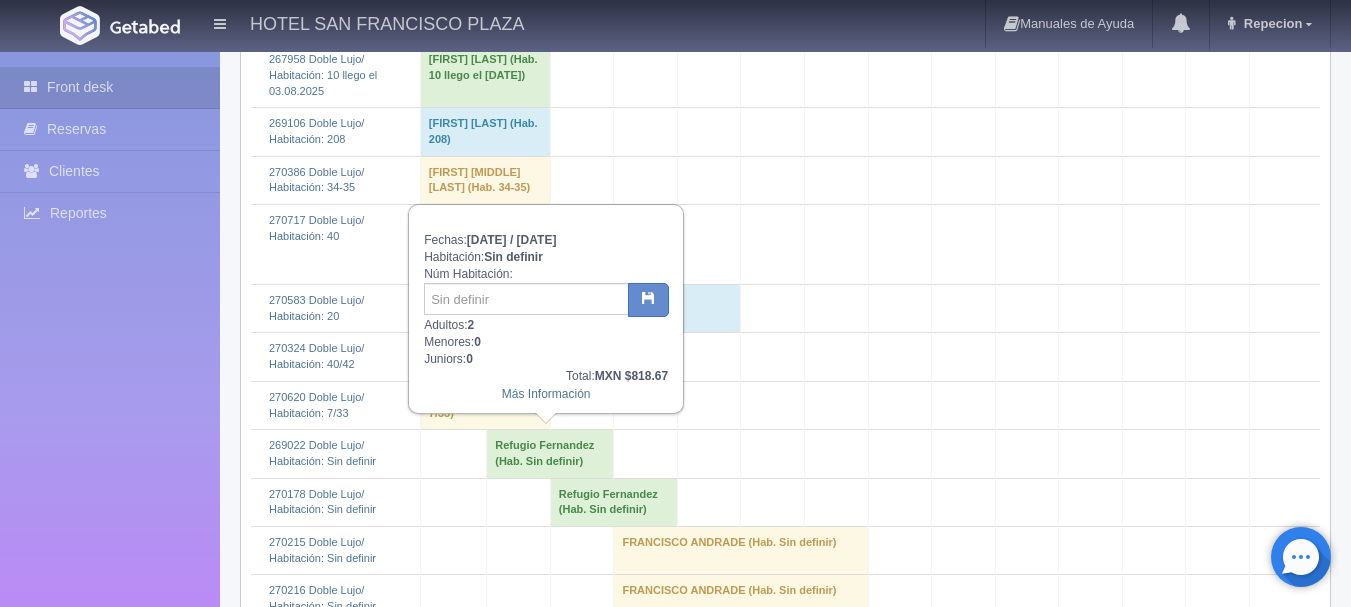 click on "Refugio Fernandez 												(Hab. Sin definir)" at bounding box center (613, 502) 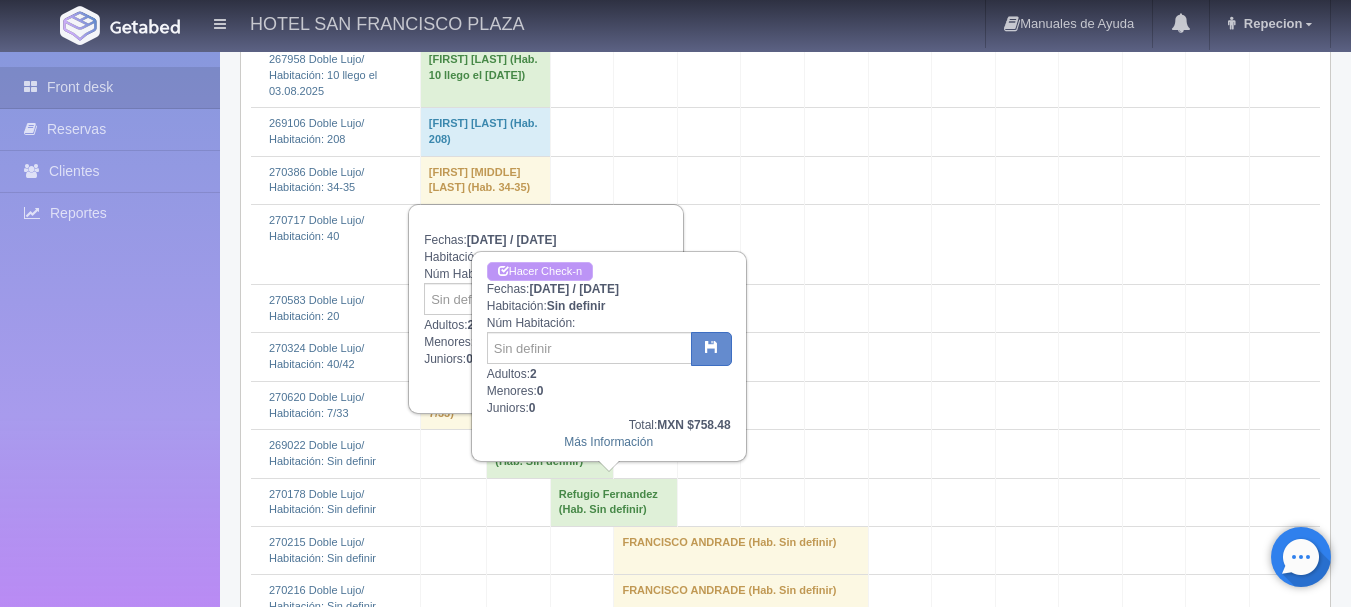 click on "Hacer Check-n" at bounding box center [540, 271] 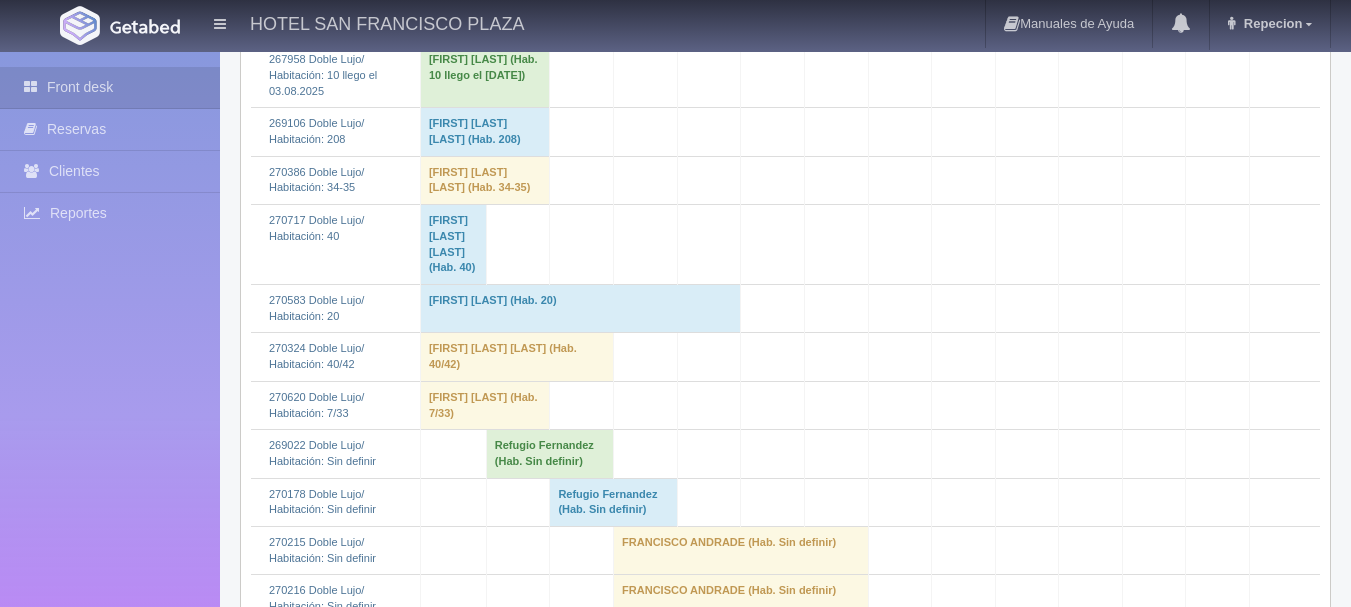 scroll, scrollTop: 700, scrollLeft: 0, axis: vertical 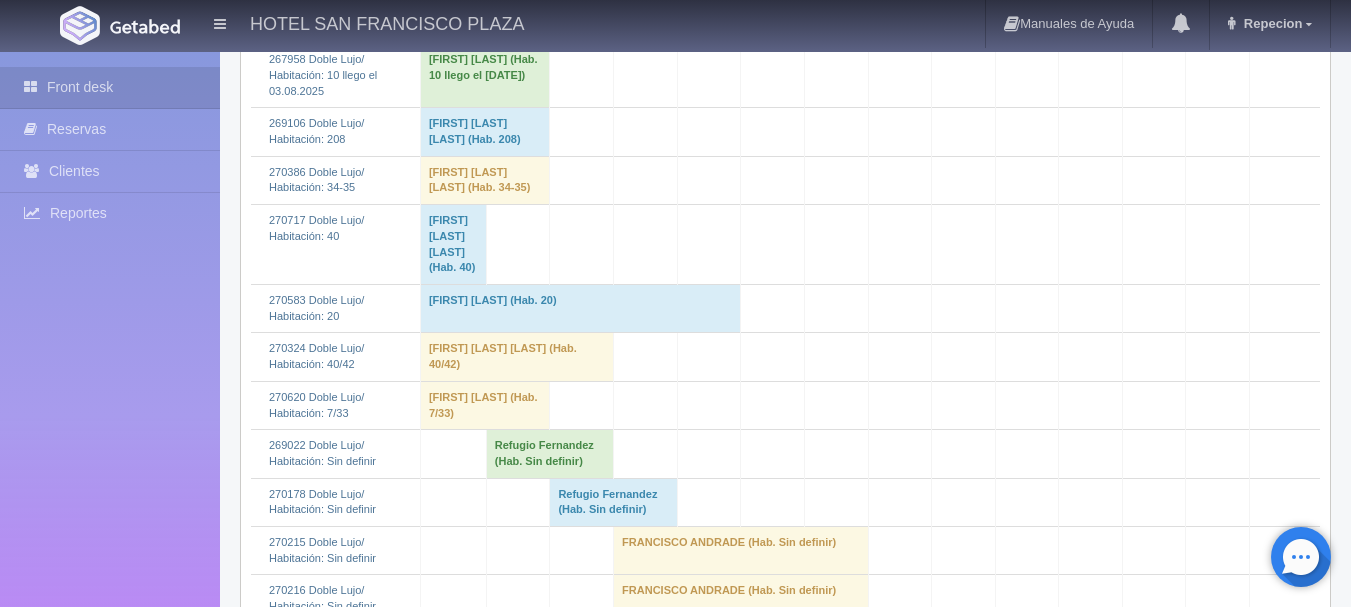 click on "Refugio Fernandez 												(Hab. Sin definir)" at bounding box center [613, 502] 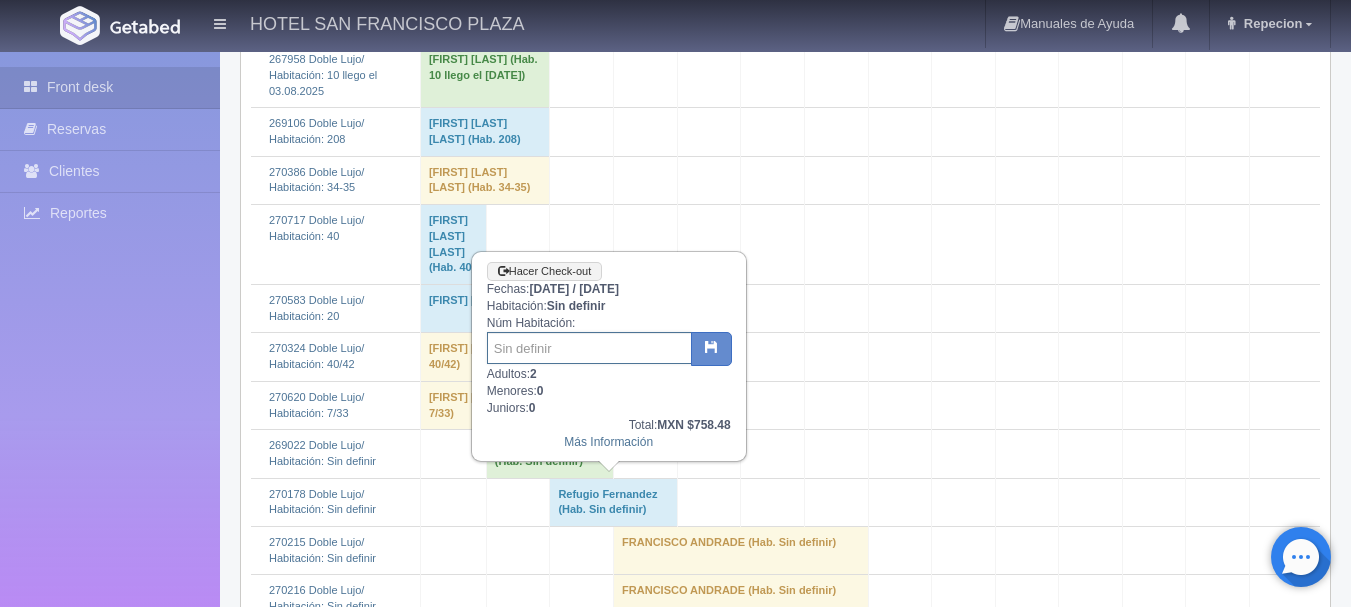 click at bounding box center (589, 348) 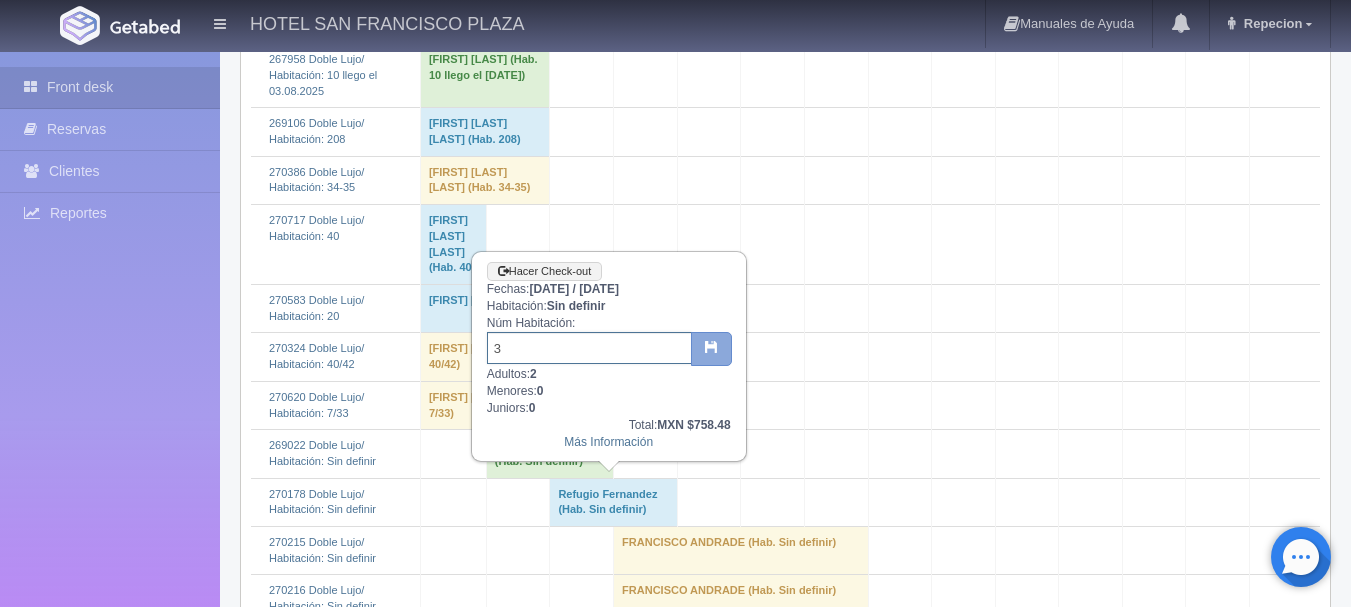 type on "3" 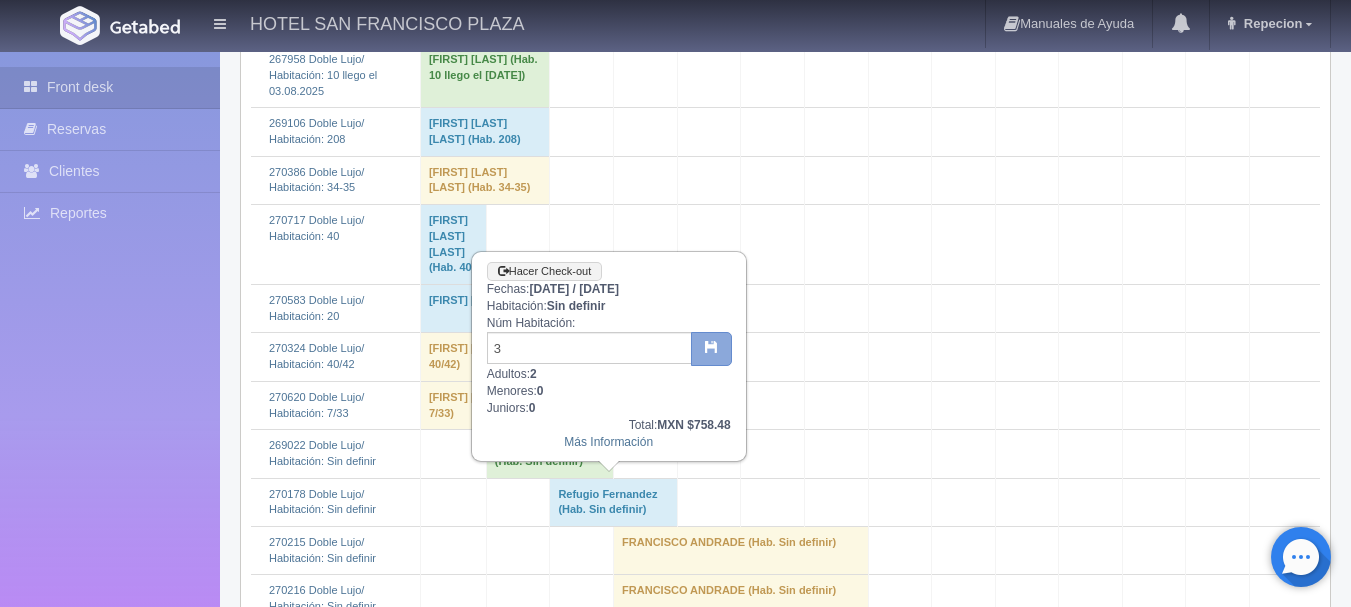 click at bounding box center [711, 346] 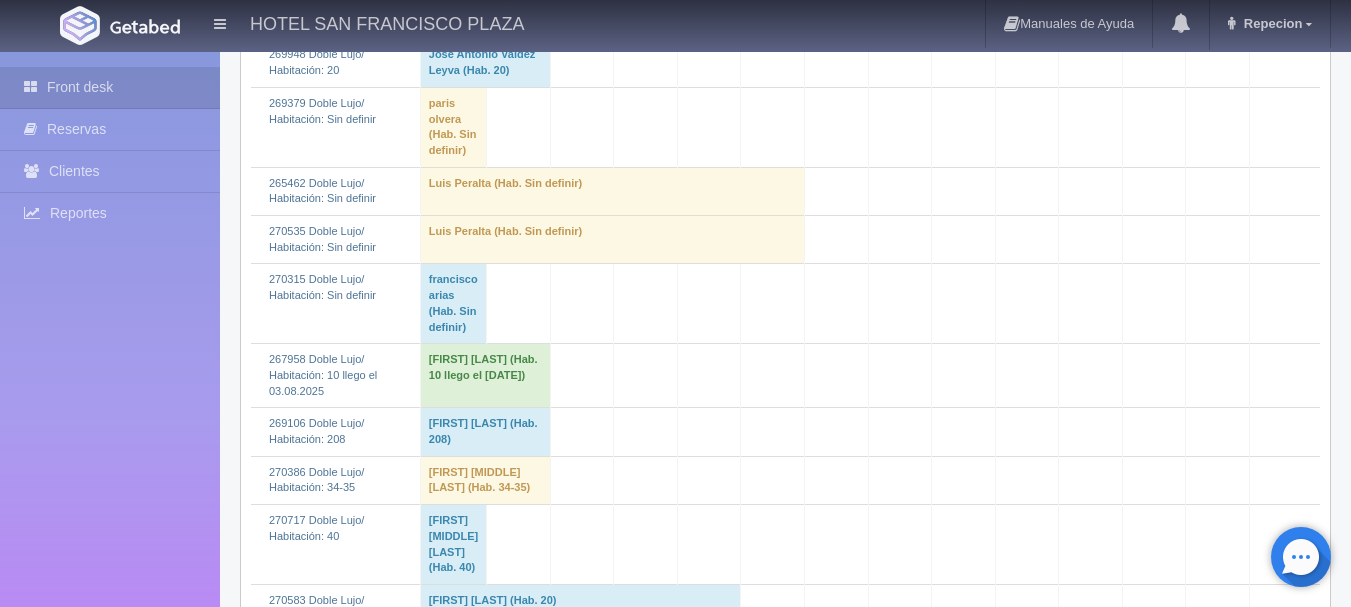 scroll, scrollTop: 800, scrollLeft: 0, axis: vertical 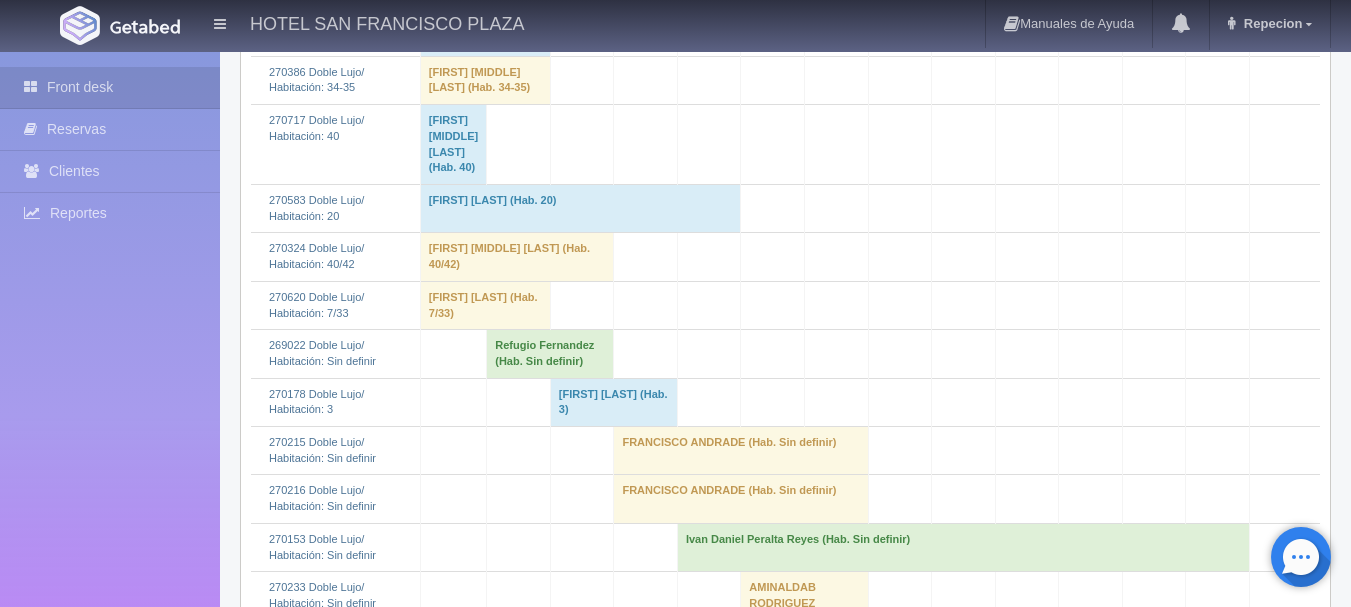 click on "Refugio Fernandez 												(Hab. Sin definir)" at bounding box center [550, 354] 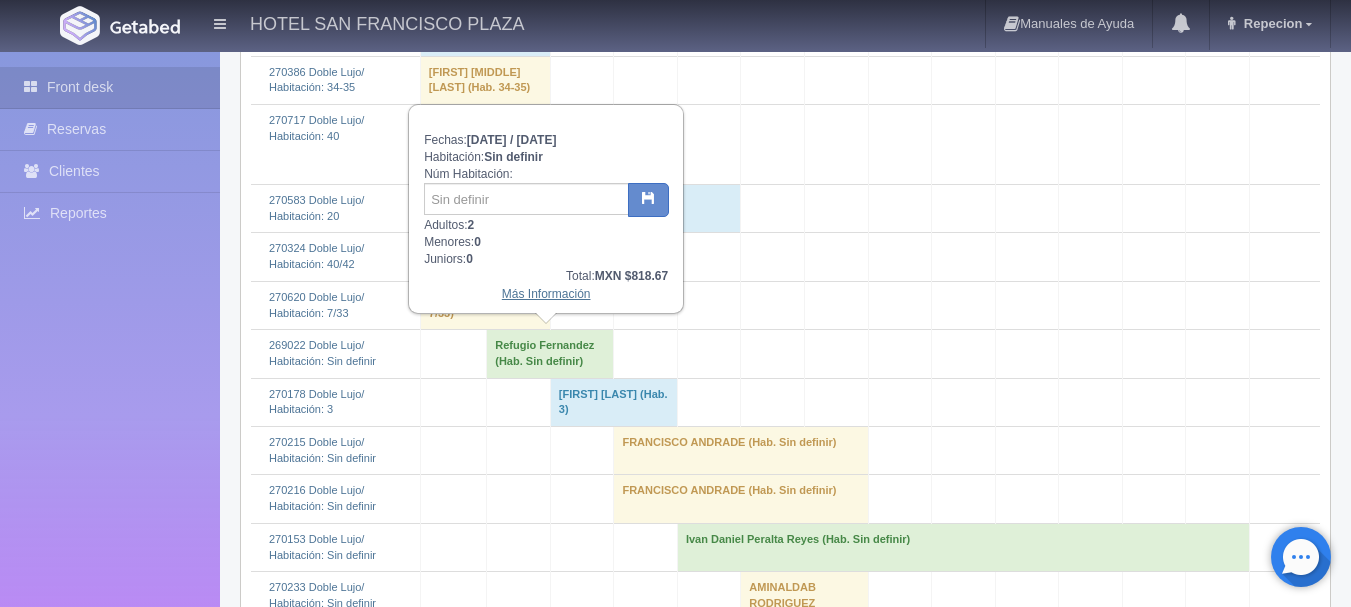 click on "Más Información" at bounding box center (546, 294) 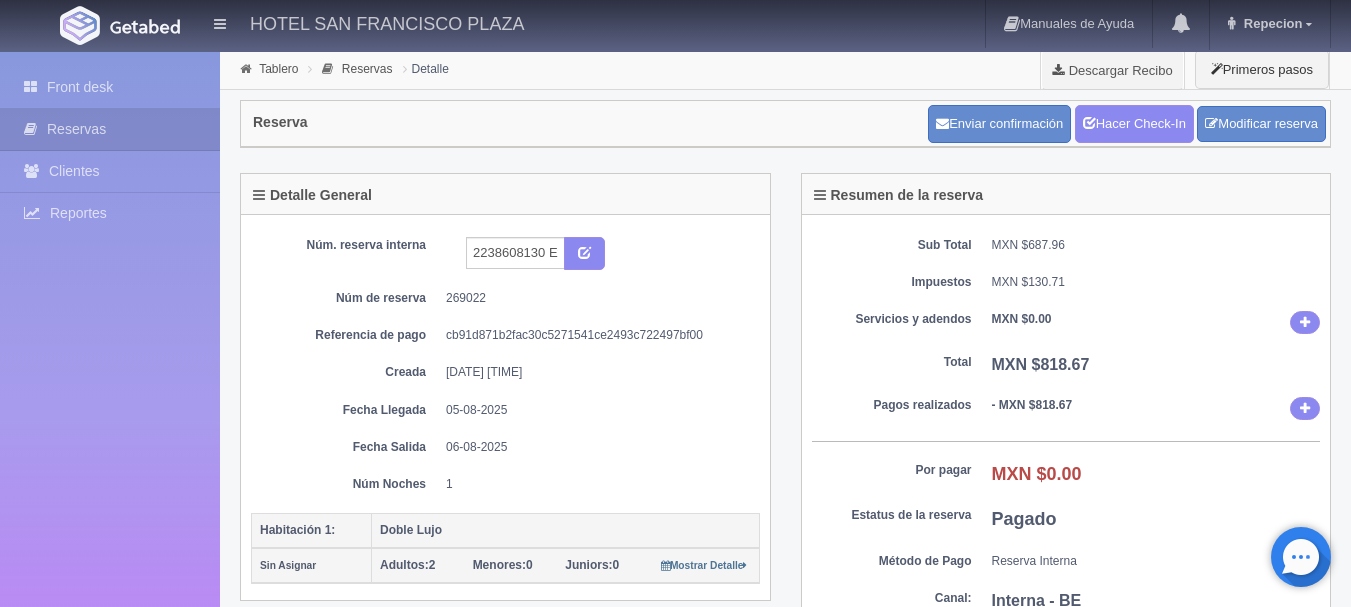 scroll, scrollTop: 0, scrollLeft: 0, axis: both 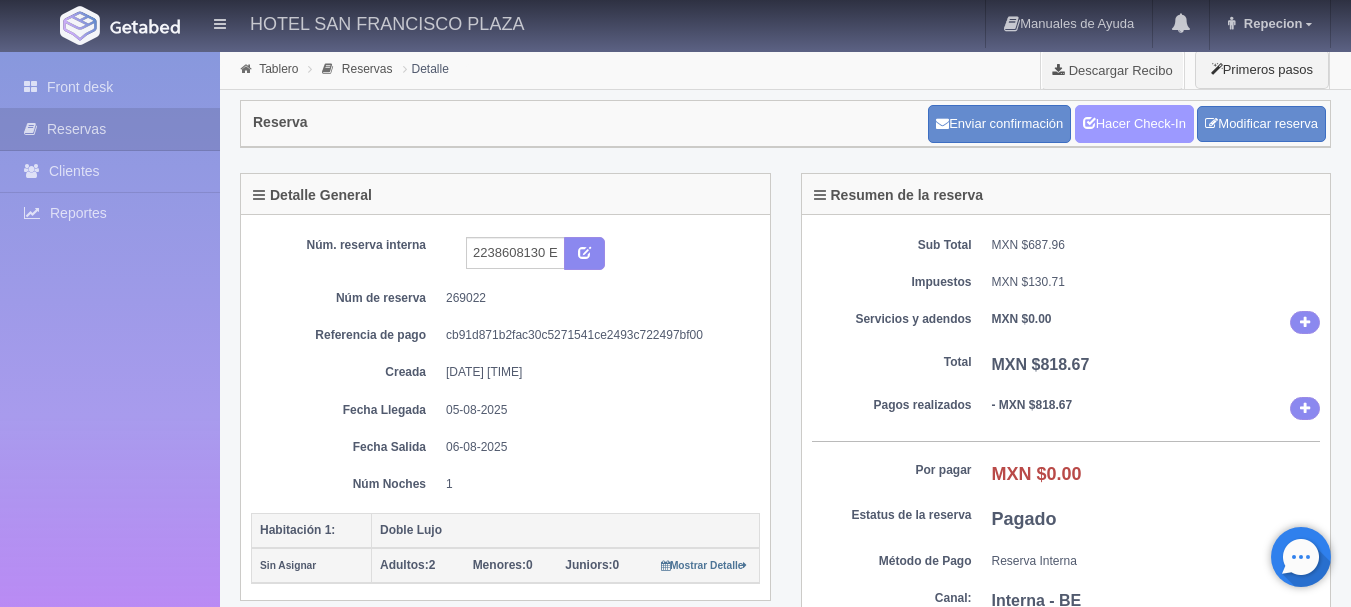 click on "Hacer Check-In" at bounding box center (1134, 124) 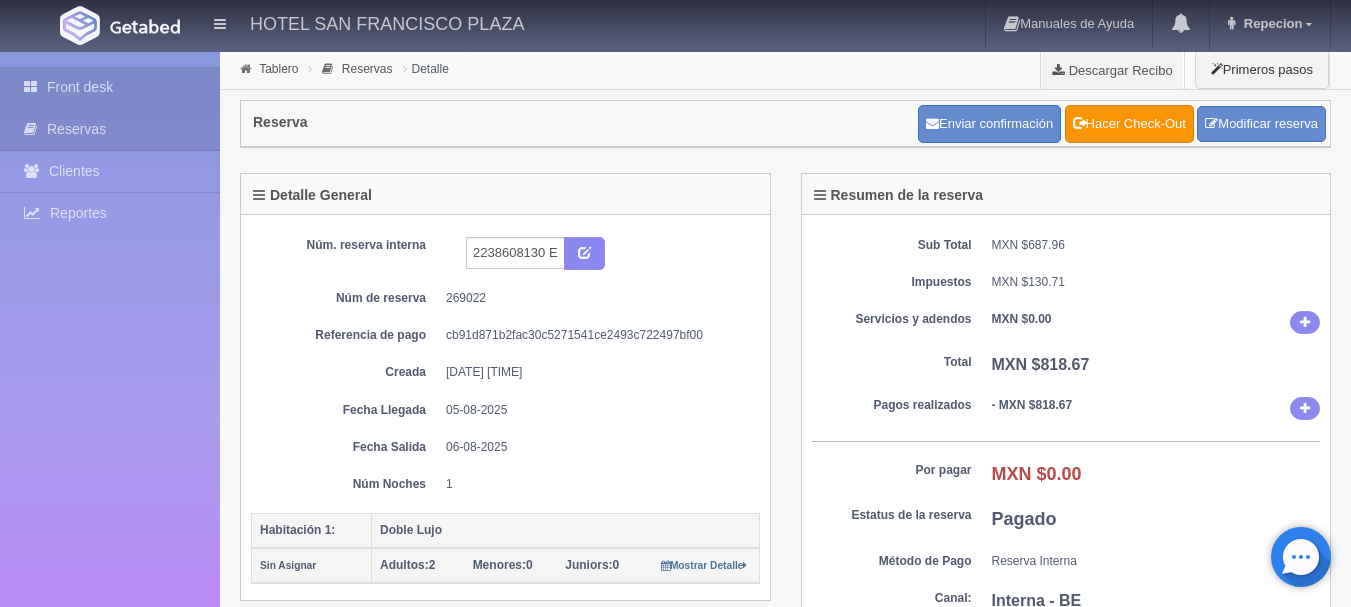 scroll, scrollTop: 0, scrollLeft: 0, axis: both 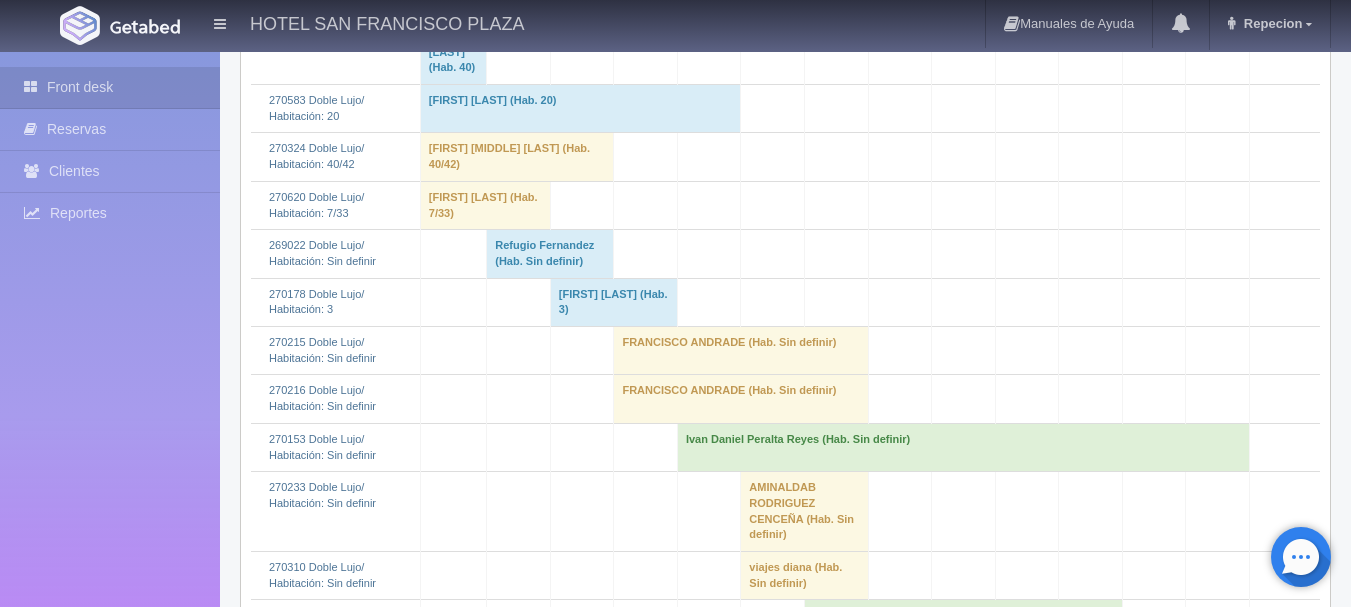 click on "Refugio Fernandez 												(Hab. Sin definir)" at bounding box center [550, 254] 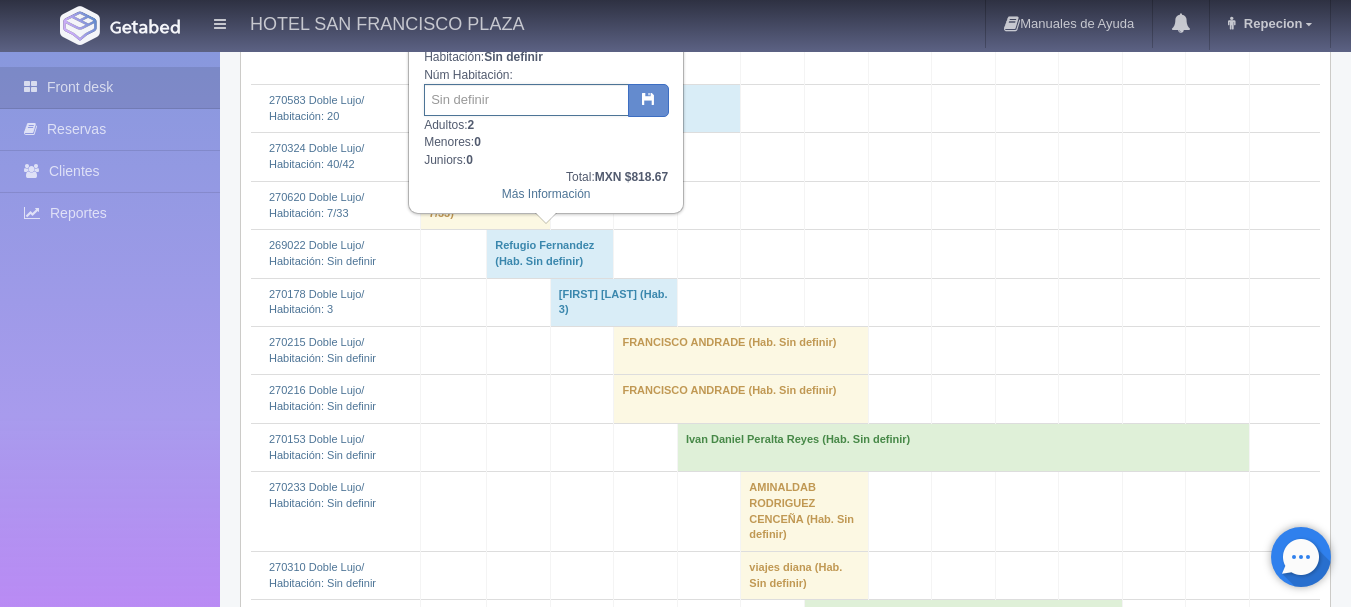 click at bounding box center [526, 100] 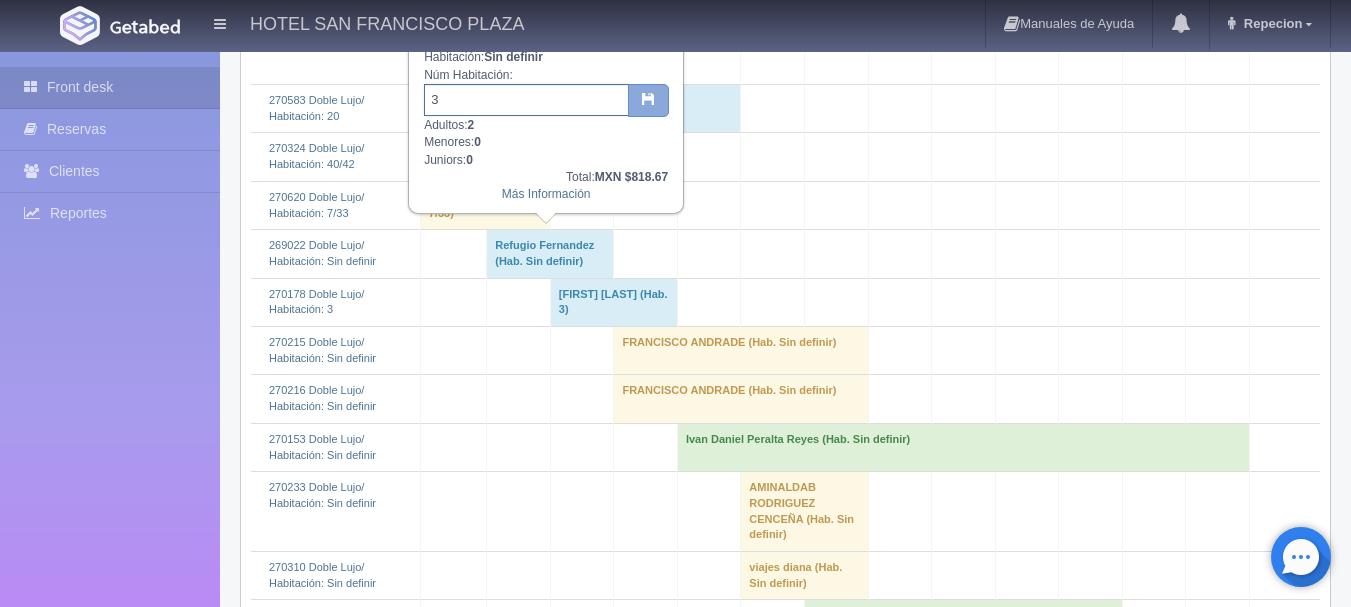 type on "3" 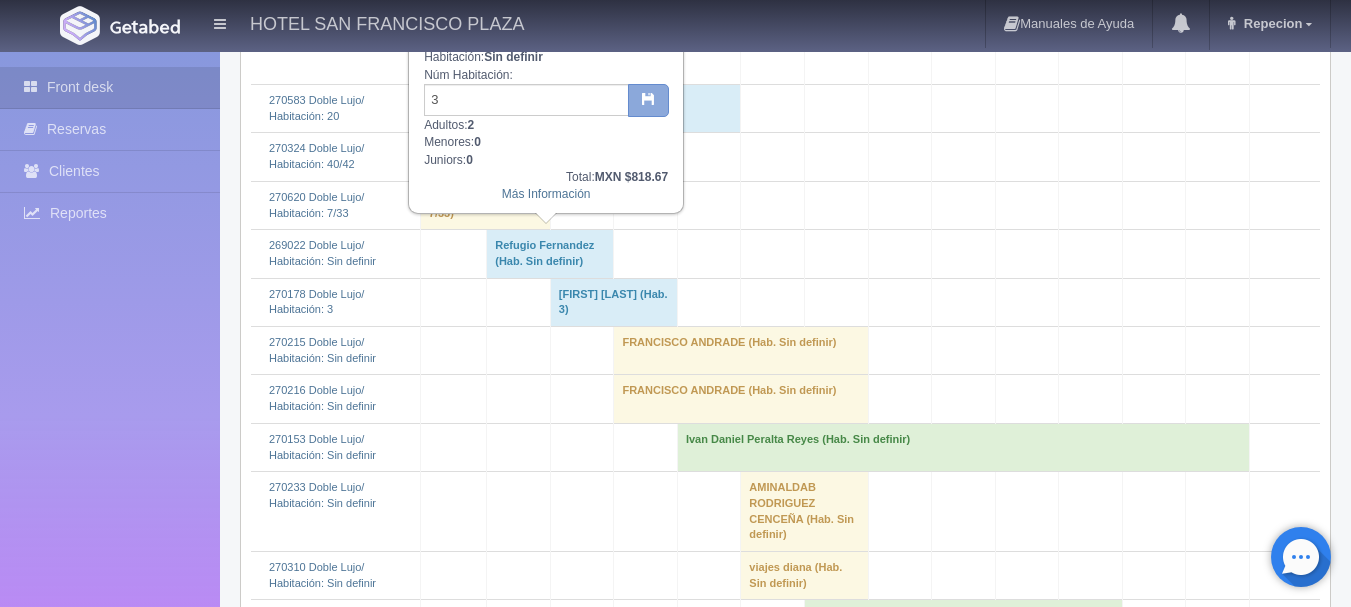 click at bounding box center (648, 101) 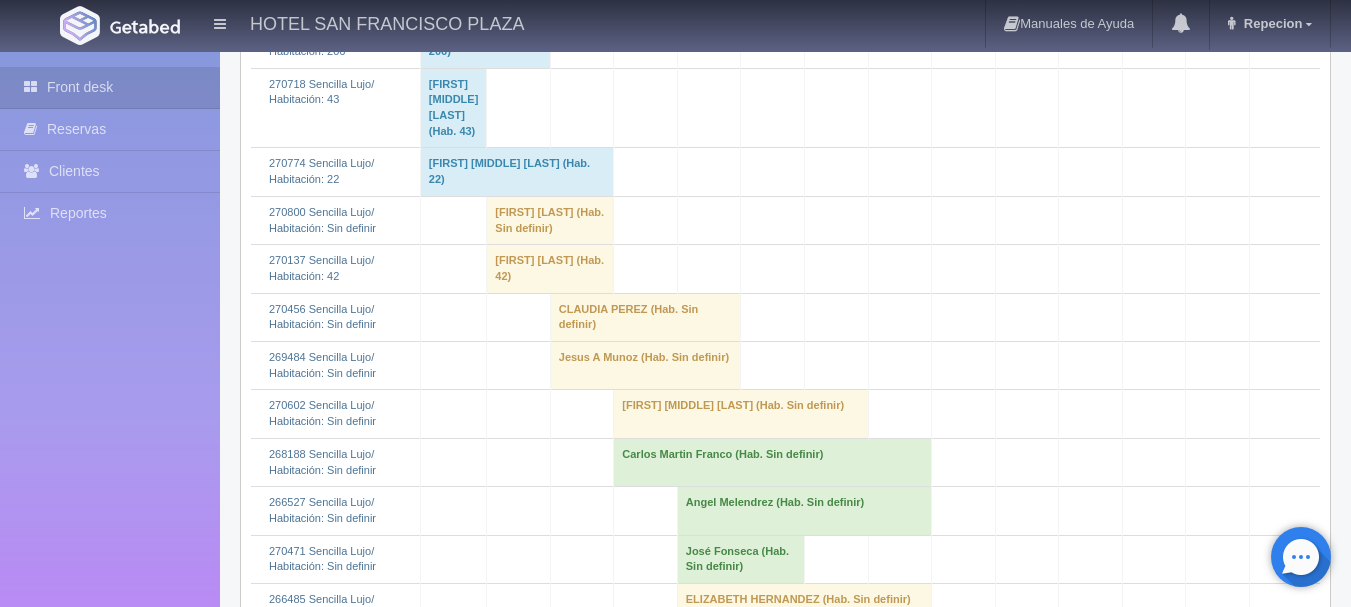 scroll, scrollTop: 2400, scrollLeft: 0, axis: vertical 